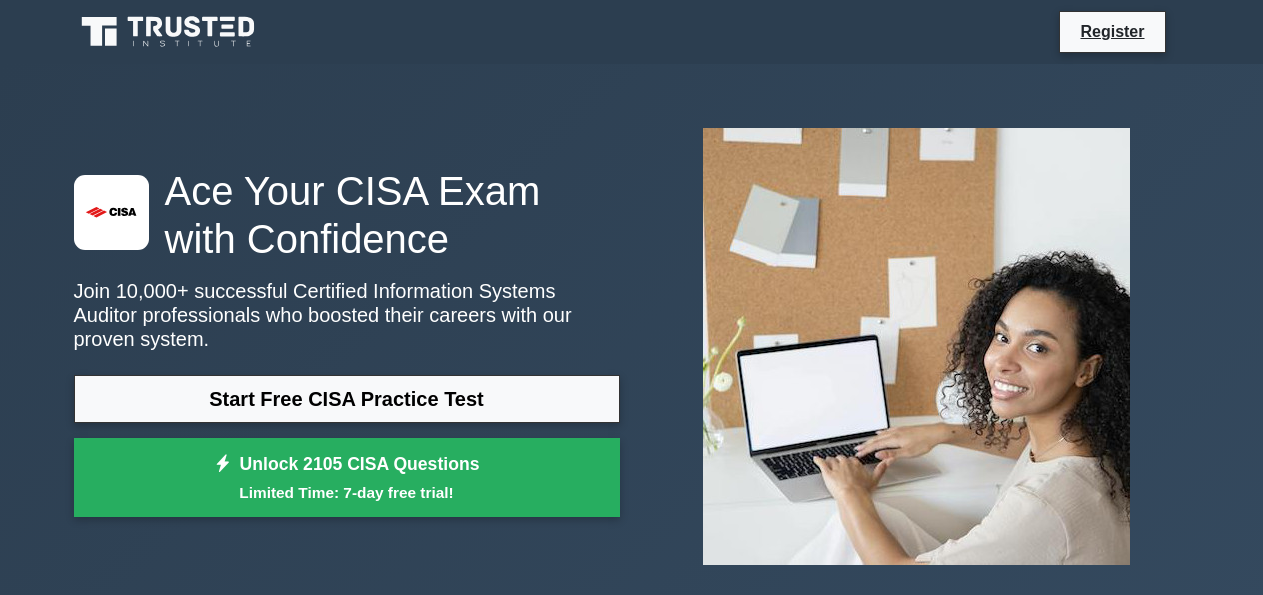 scroll, scrollTop: 0, scrollLeft: 0, axis: both 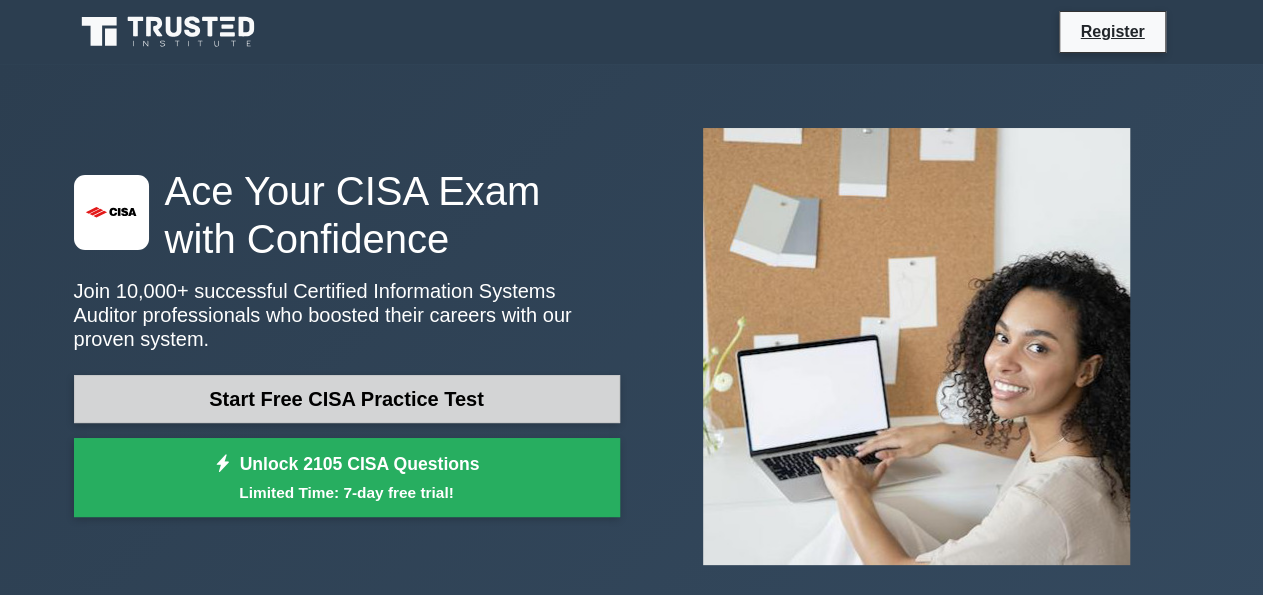 click on "Start Free CISA Practice Test" at bounding box center [347, 399] 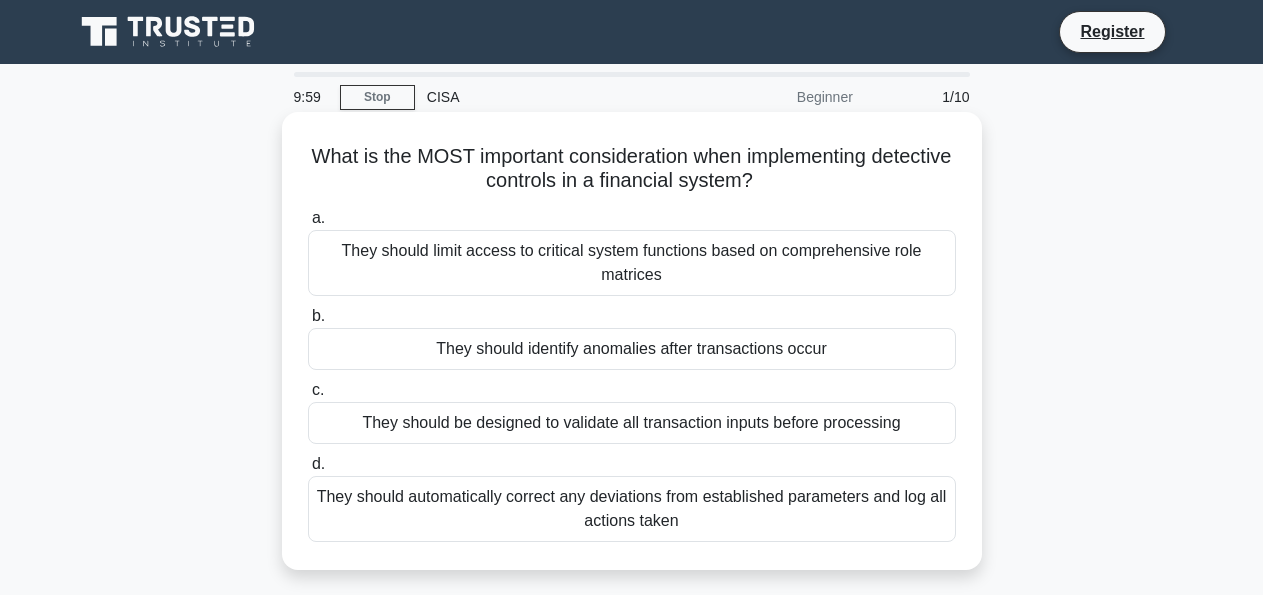 scroll, scrollTop: 0, scrollLeft: 0, axis: both 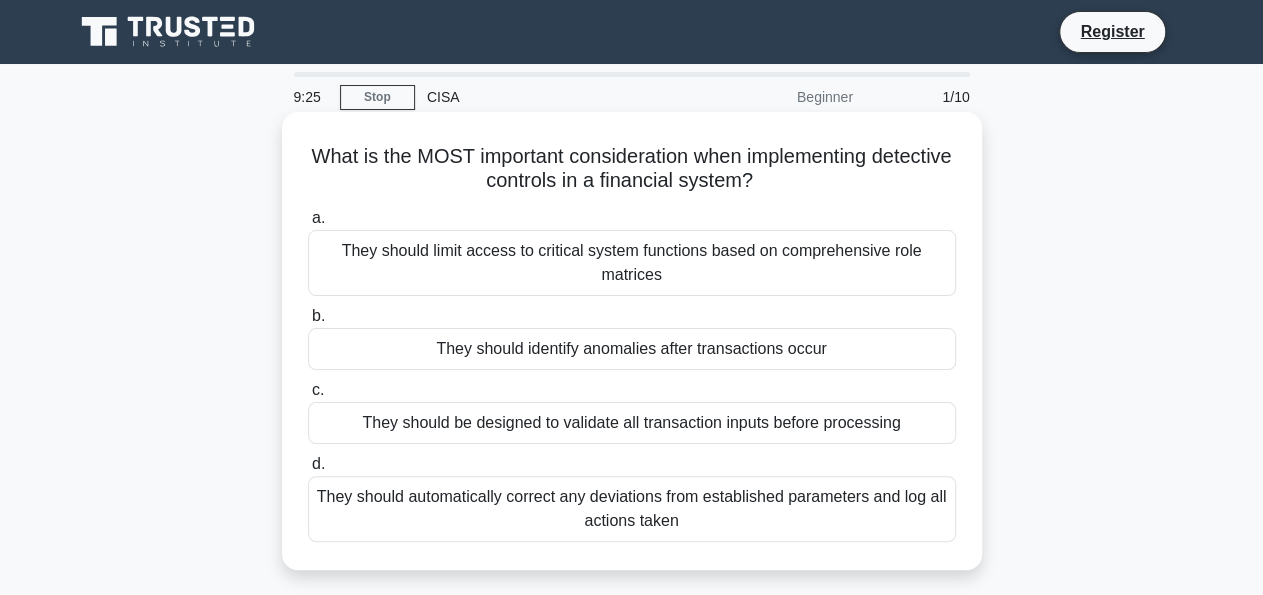 click on "They should identify anomalies after transactions occur" at bounding box center (632, 349) 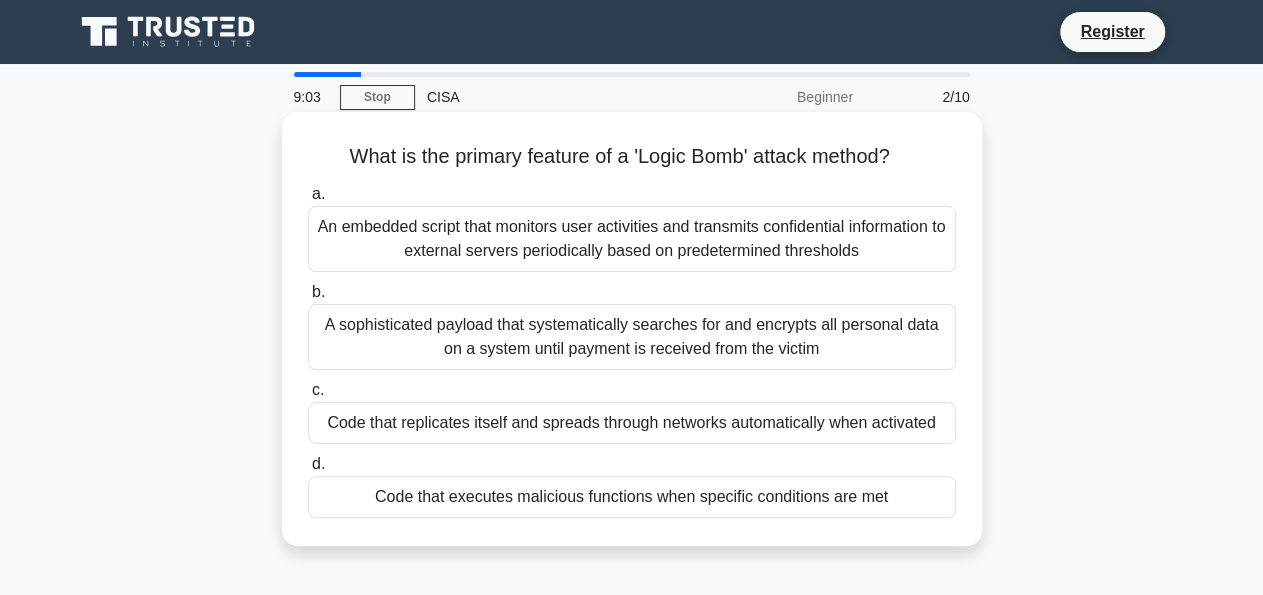 click on "A sophisticated payload that systematically searches for and encrypts all personal data on a system until payment is received from the victim" at bounding box center (632, 337) 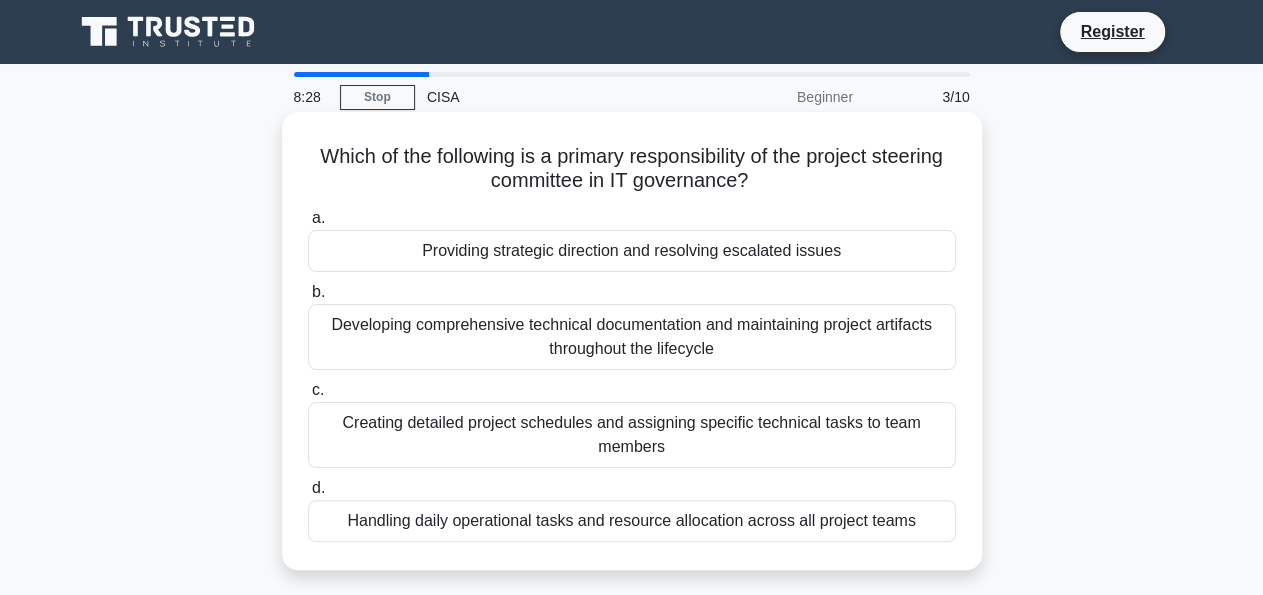 click on "Providing strategic direction and resolving escalated issues" at bounding box center [632, 251] 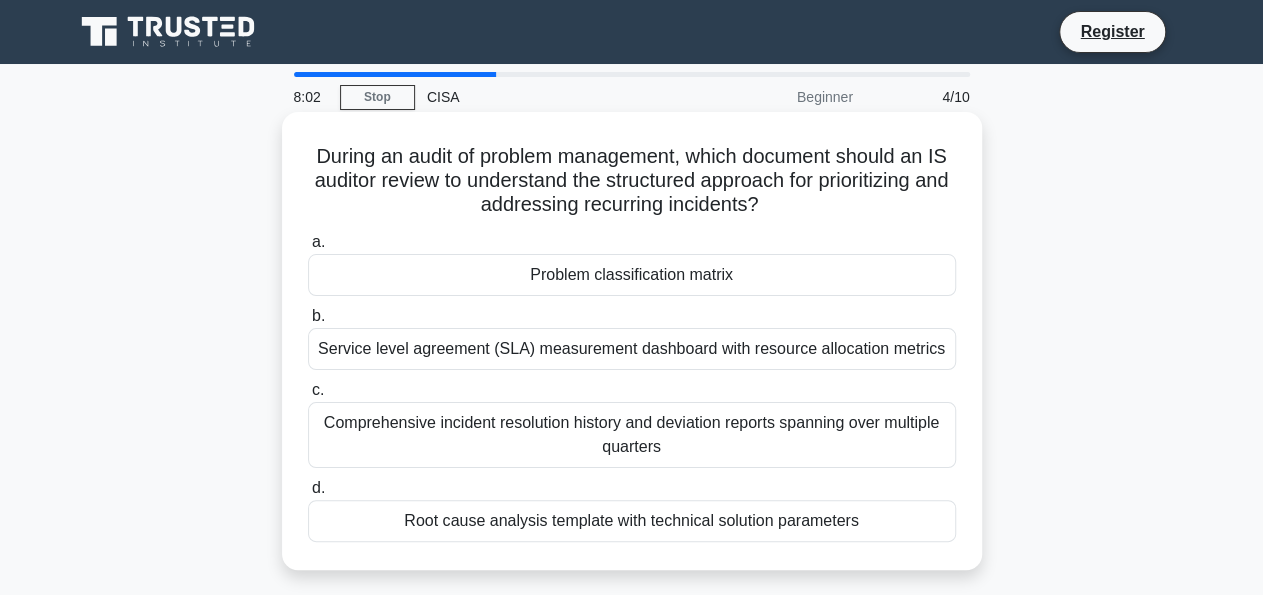 click on "Service level agreement (SLA) measurement dashboard with resource allocation metrics" at bounding box center (632, 349) 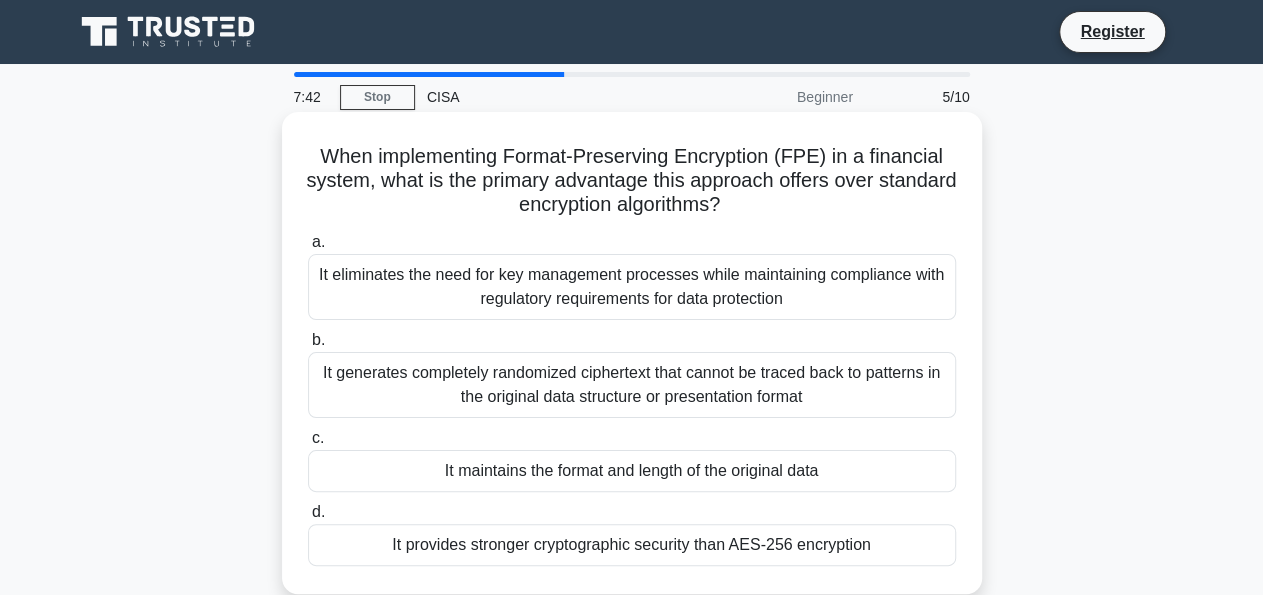 click on "It provides stronger cryptographic security than AES-256 encryption" at bounding box center [632, 545] 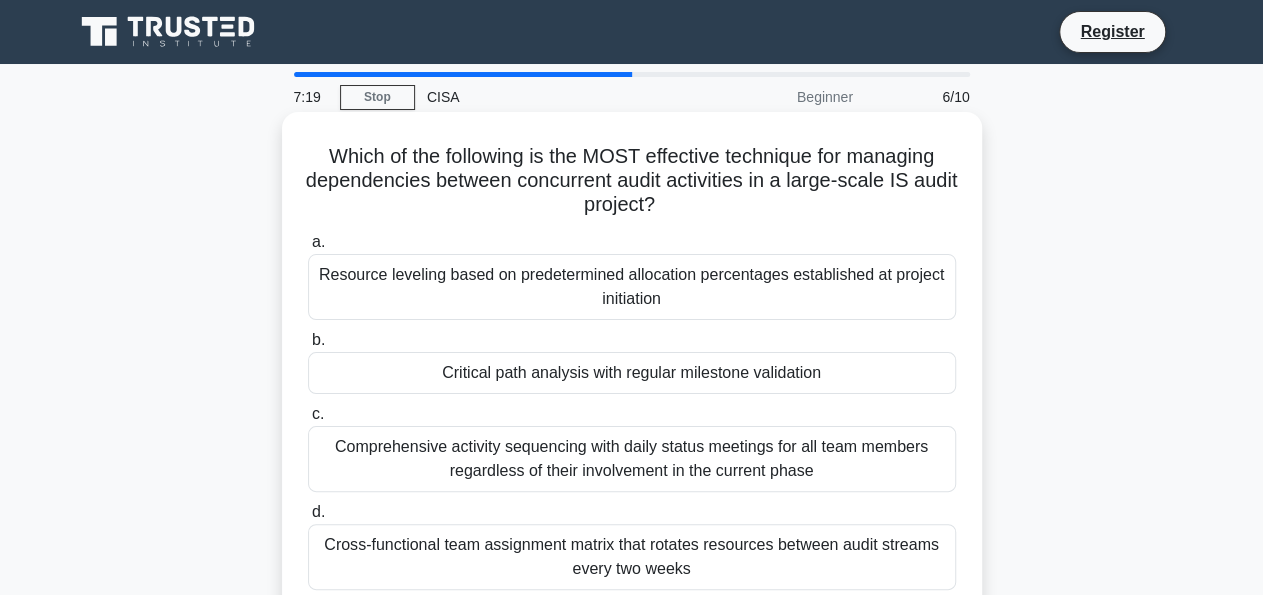 click on "Cross-functional team assignment matrix that rotates resources between audit streams every two weeks" at bounding box center [632, 557] 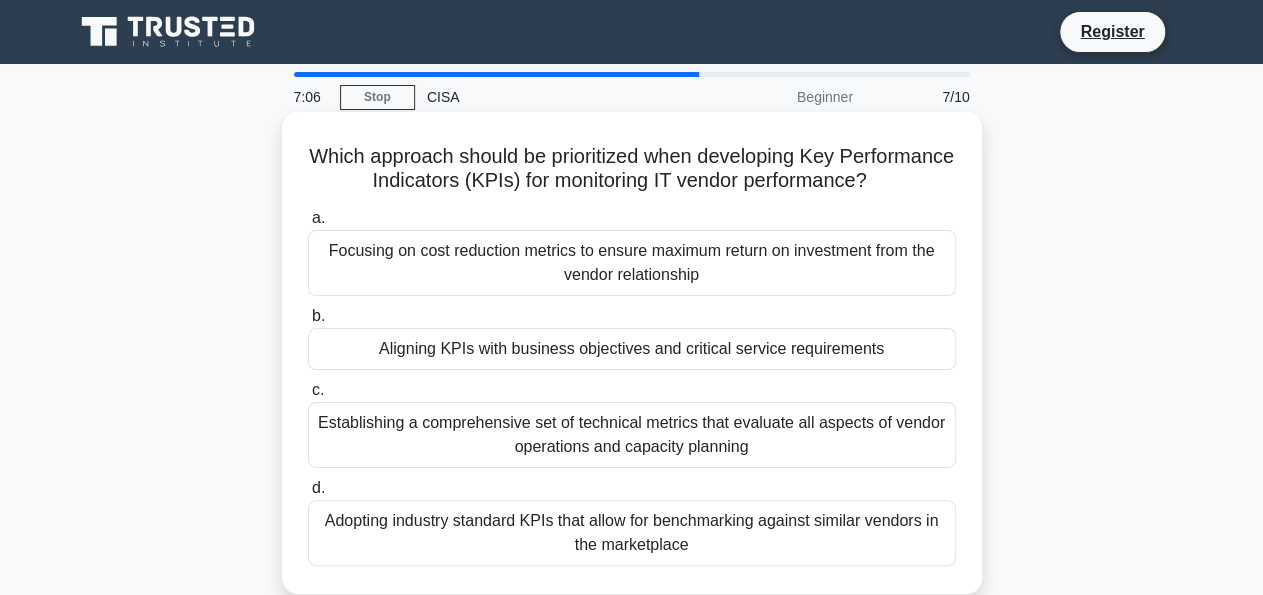 click on "Aligning KPIs with business objectives and critical service requirements" at bounding box center [632, 349] 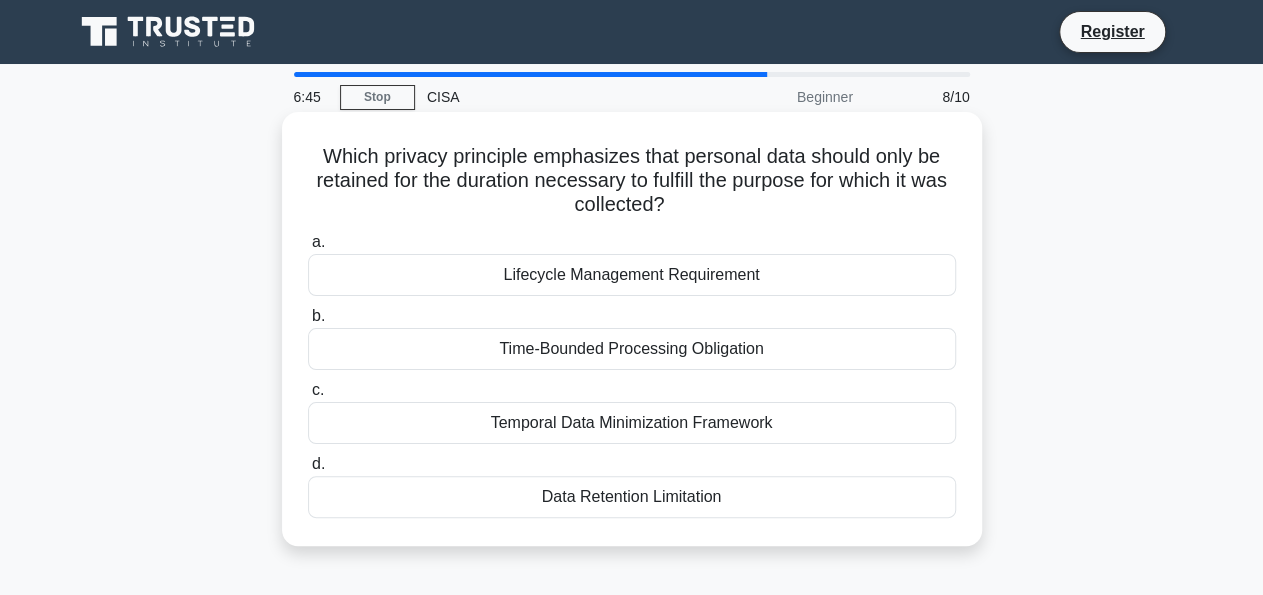 click on "Data Retention Limitation" at bounding box center (632, 497) 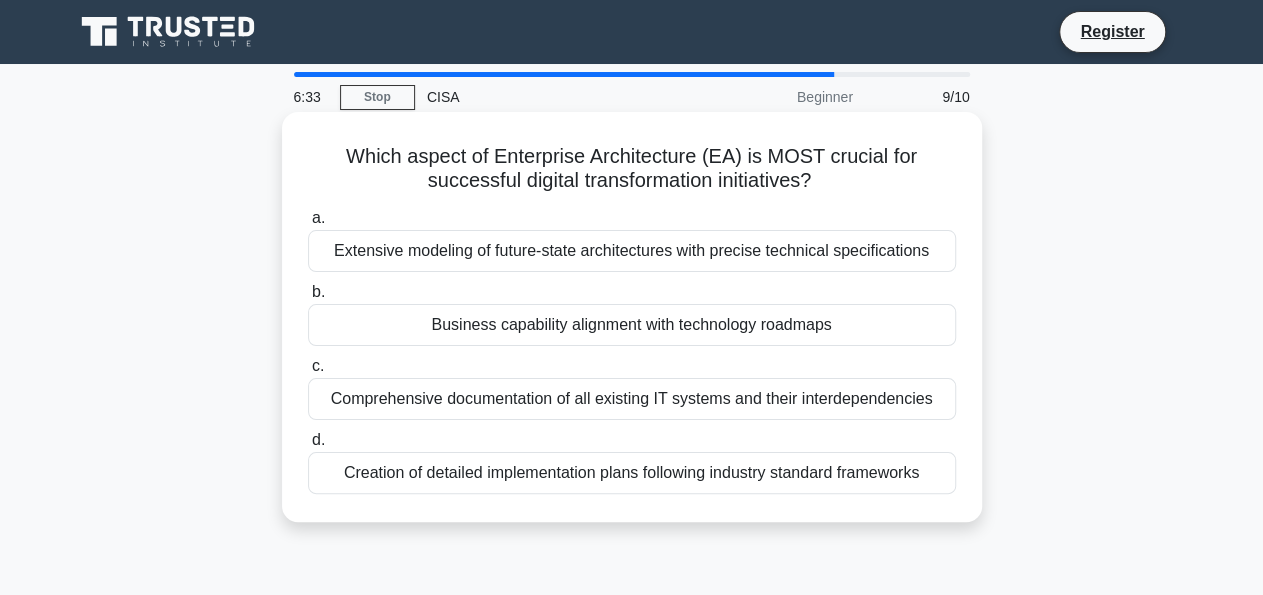 click on "Business capability alignment with technology roadmaps" at bounding box center [632, 325] 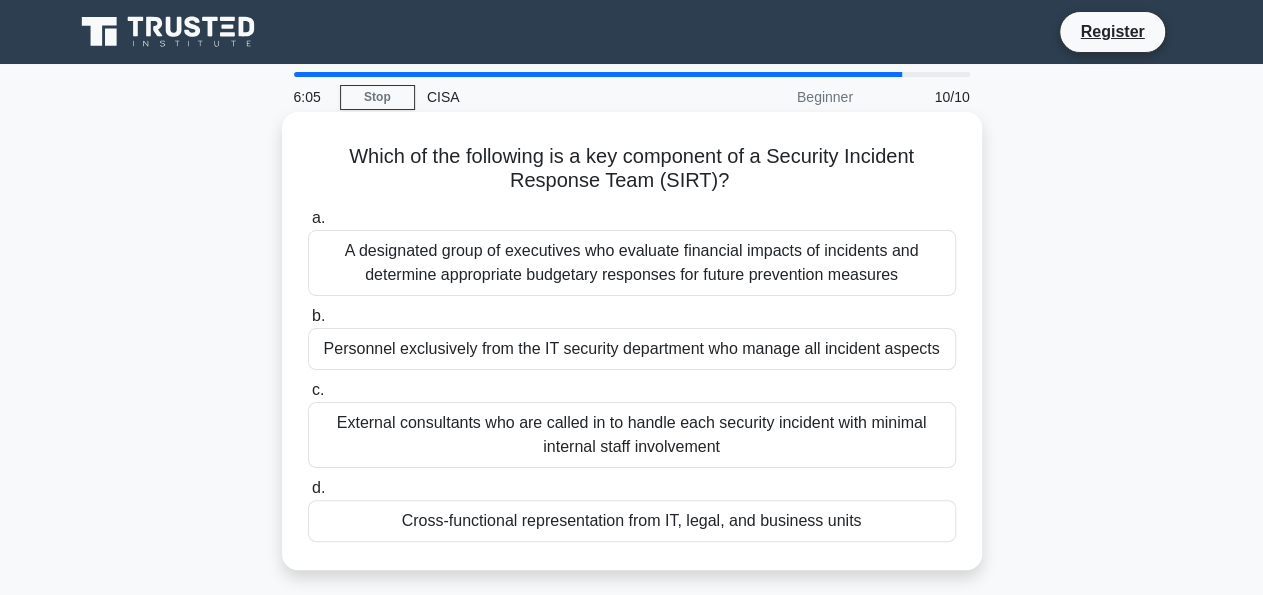 click on "Cross-functional representation from IT, legal, and business units" at bounding box center [632, 521] 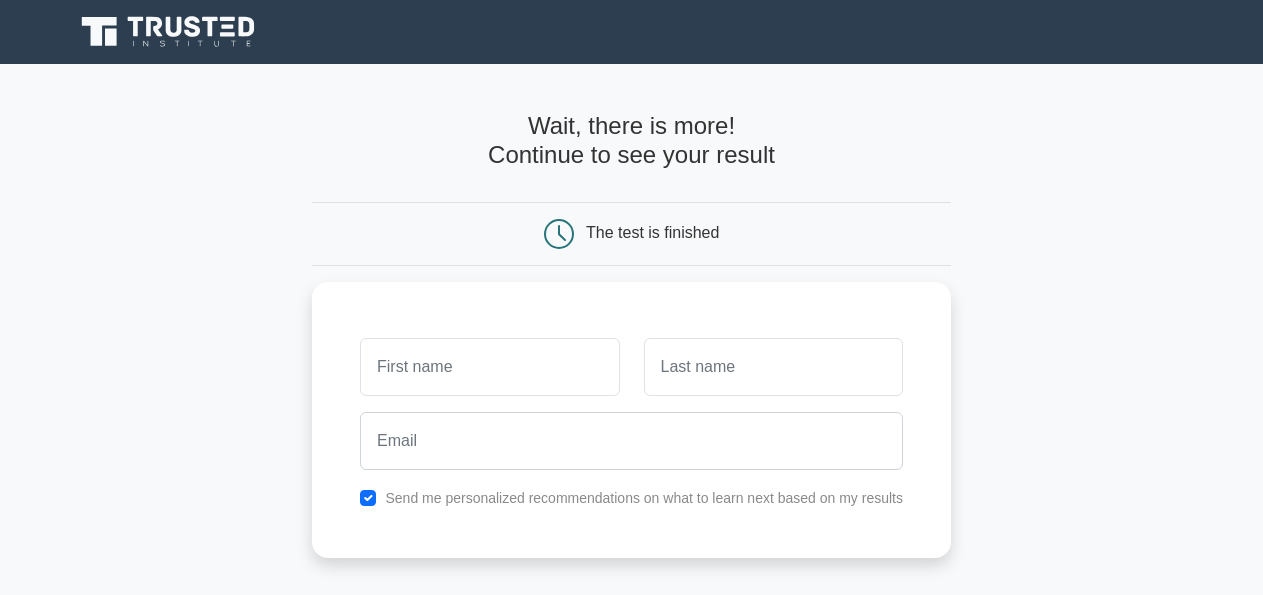scroll, scrollTop: 0, scrollLeft: 0, axis: both 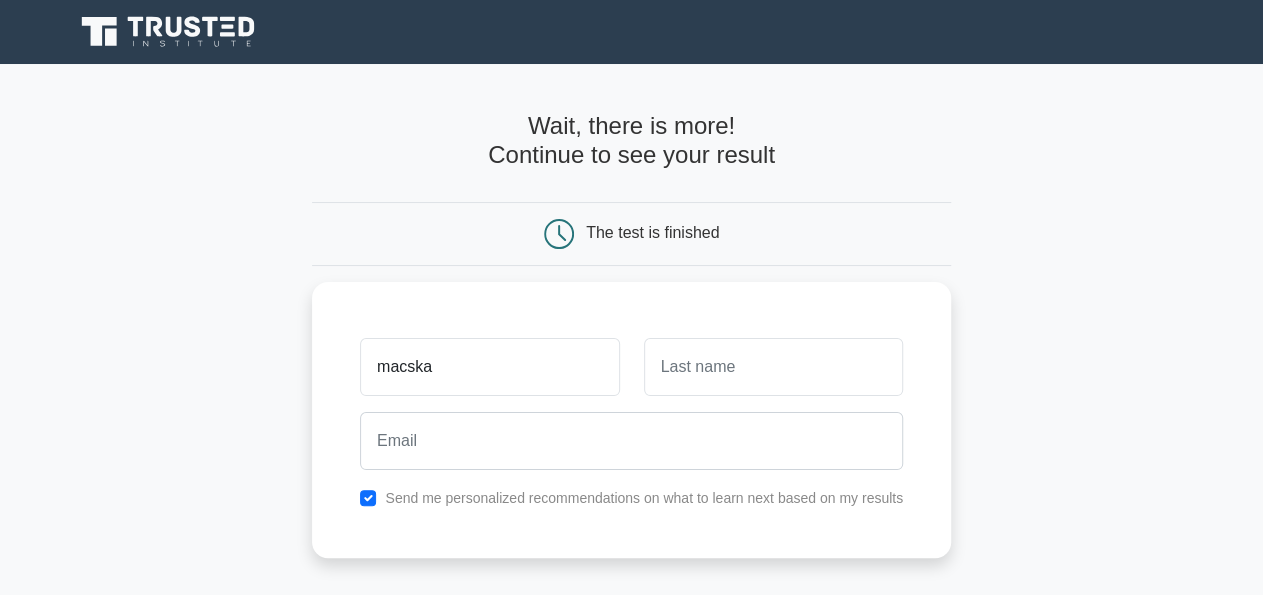 type on "macska" 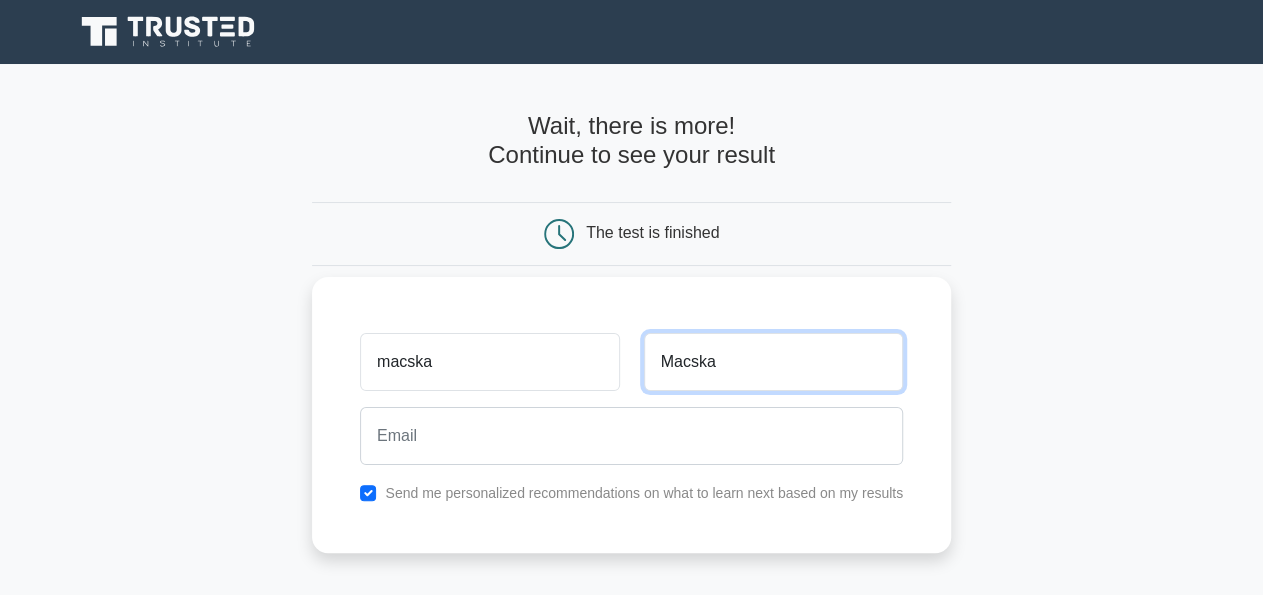 type on "Macska" 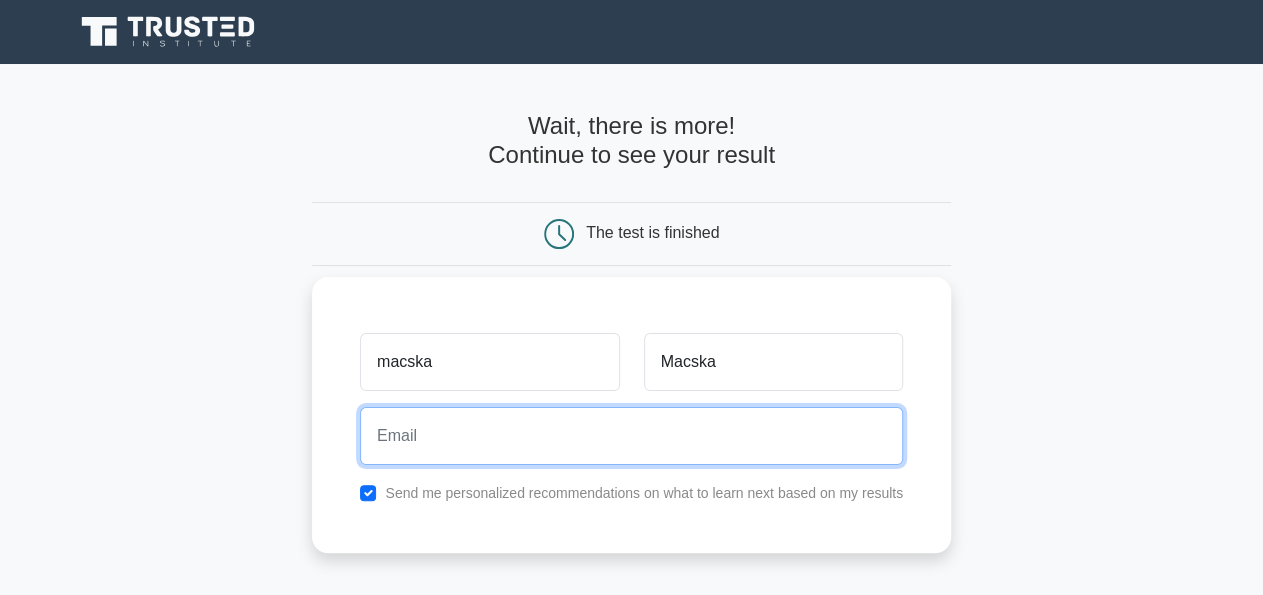 click at bounding box center (631, 436) 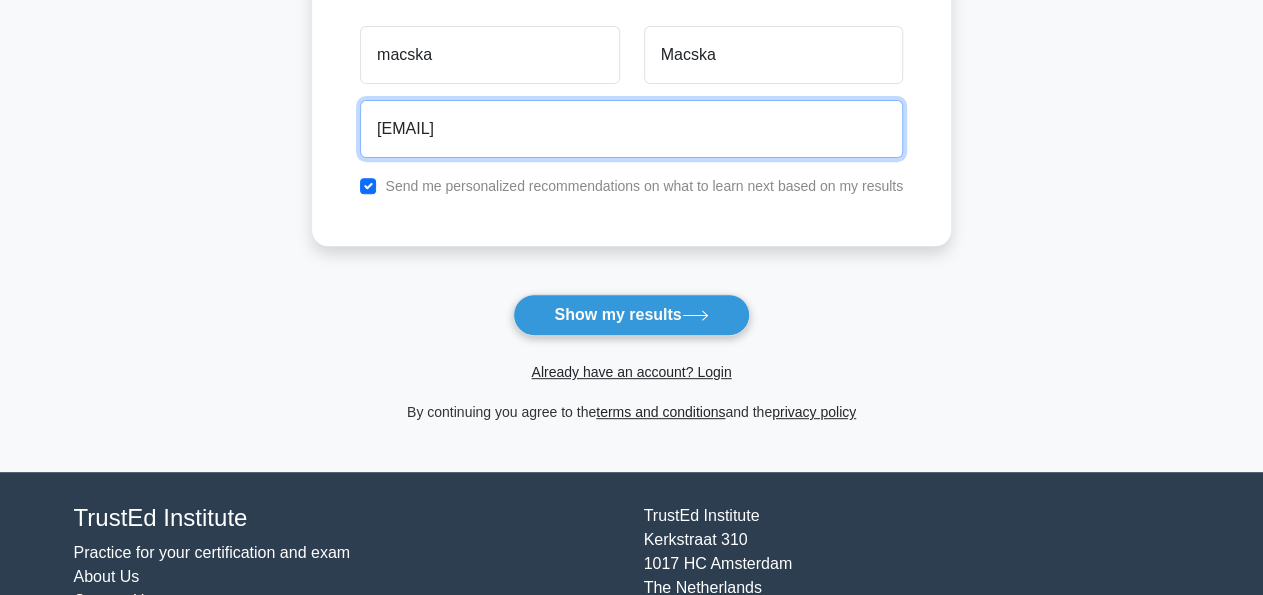 scroll, scrollTop: 308, scrollLeft: 0, axis: vertical 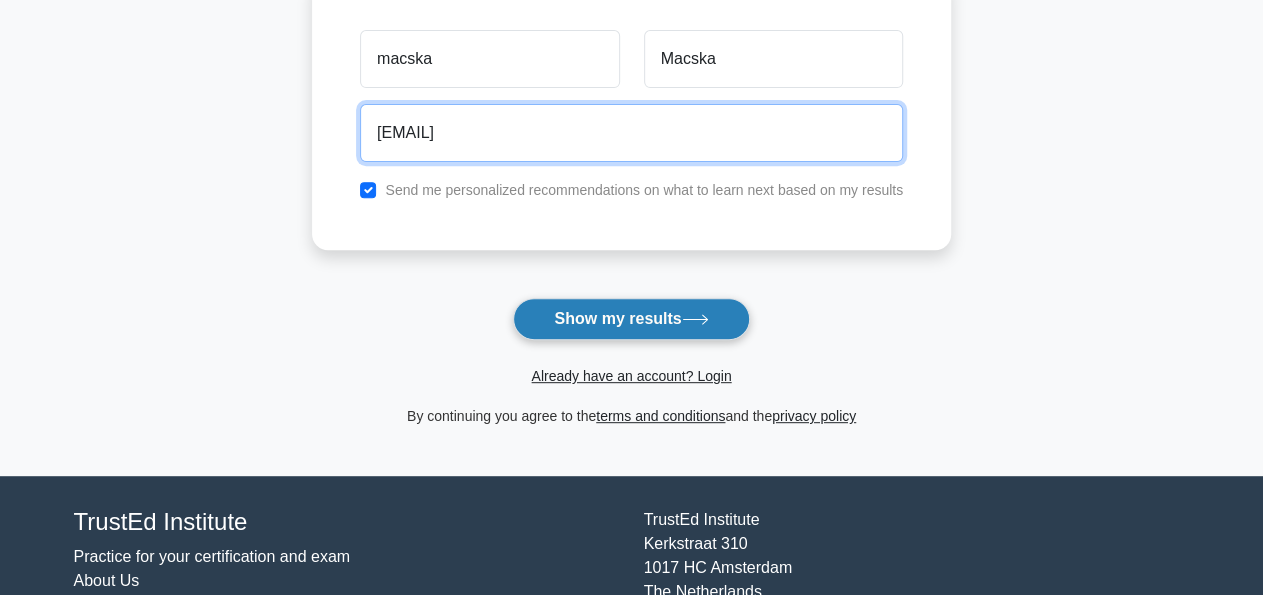 type on "macska@macska.com" 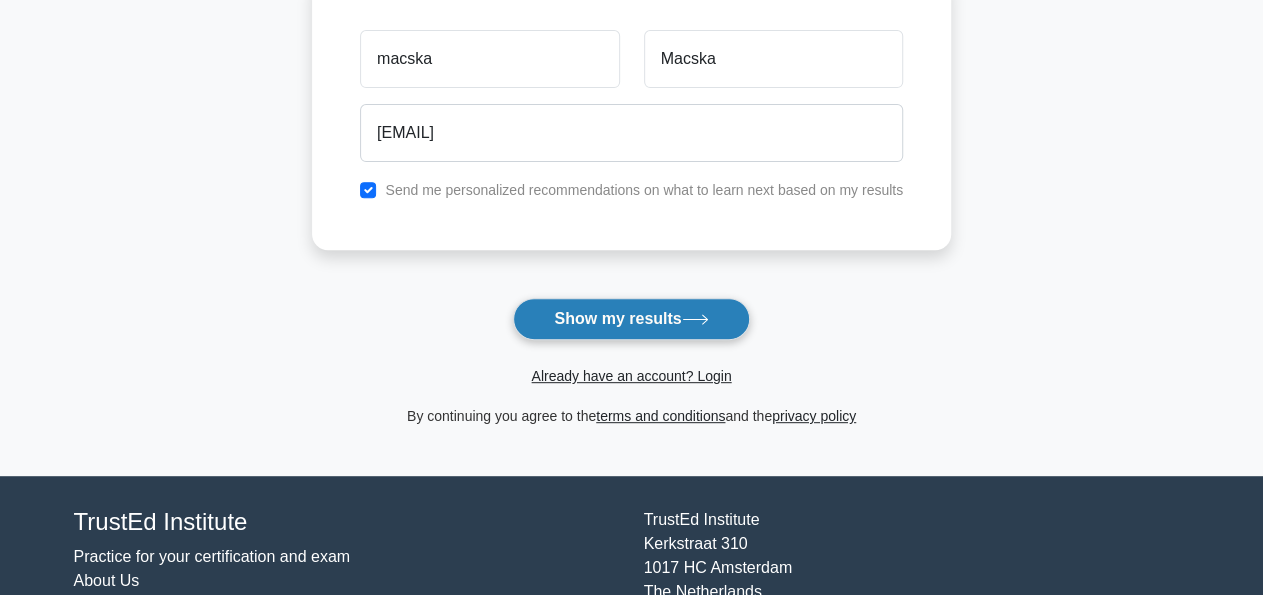 click on "Show my results" at bounding box center (631, 319) 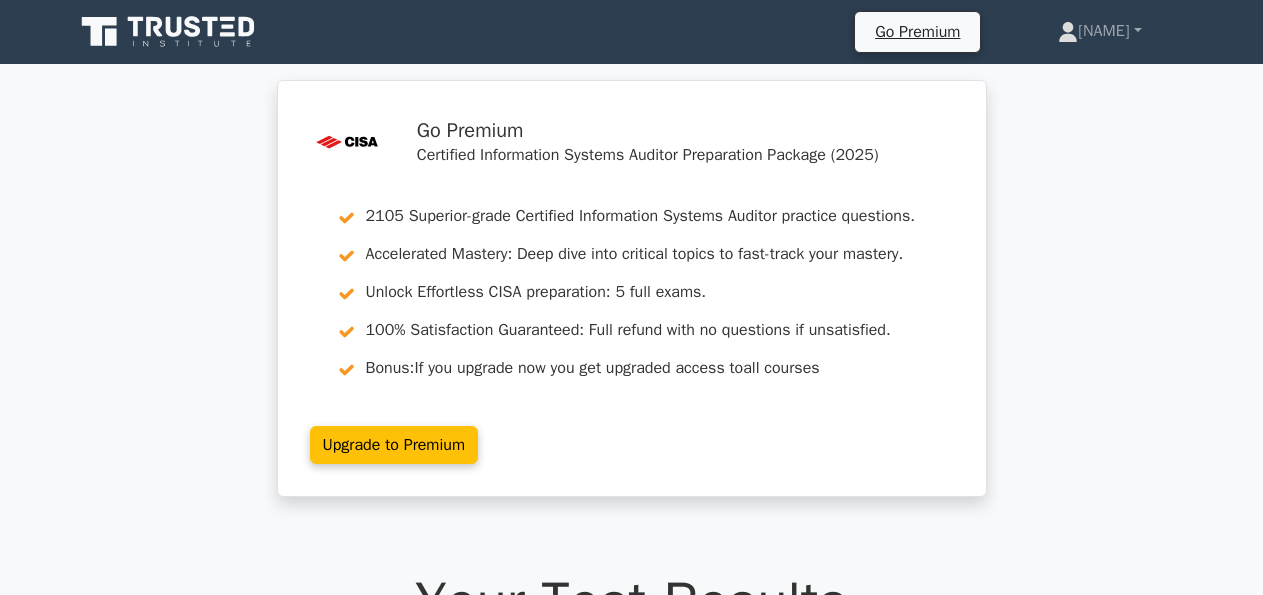 scroll, scrollTop: 0, scrollLeft: 0, axis: both 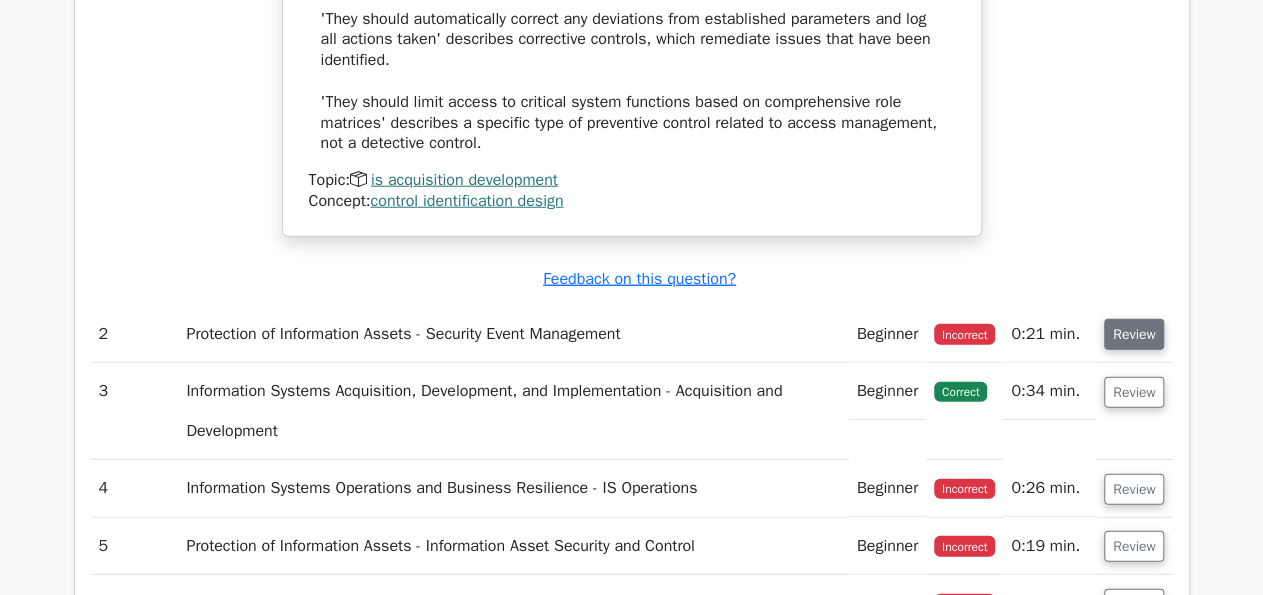 click on "Review" at bounding box center (1134, 333) 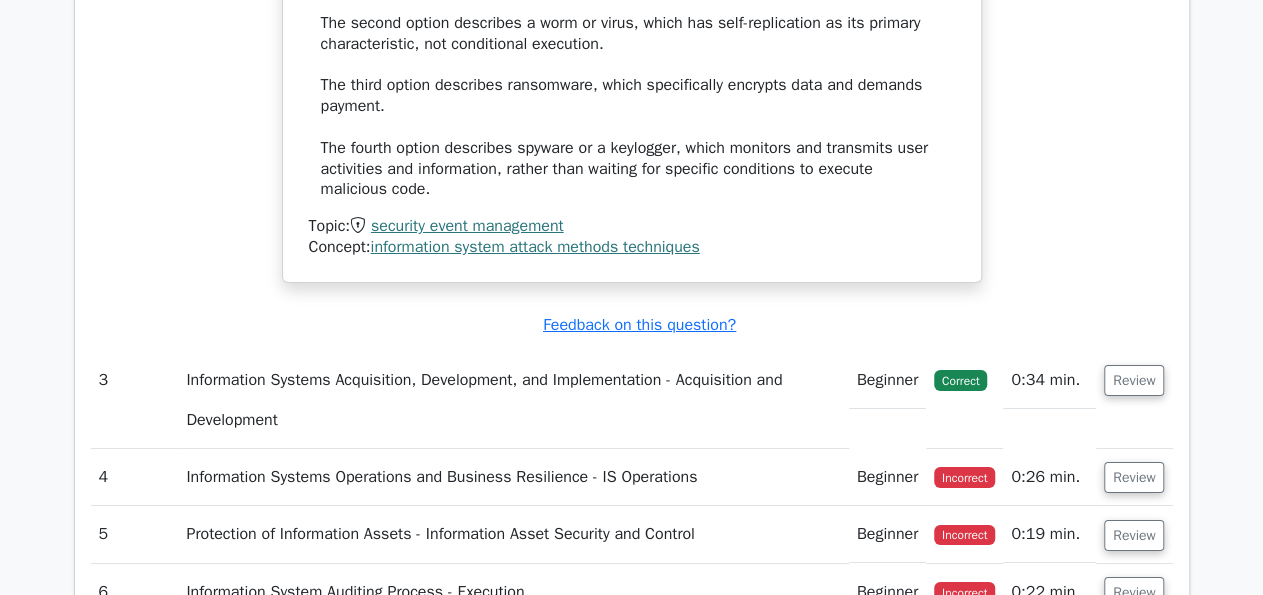 scroll, scrollTop: 3500, scrollLeft: 0, axis: vertical 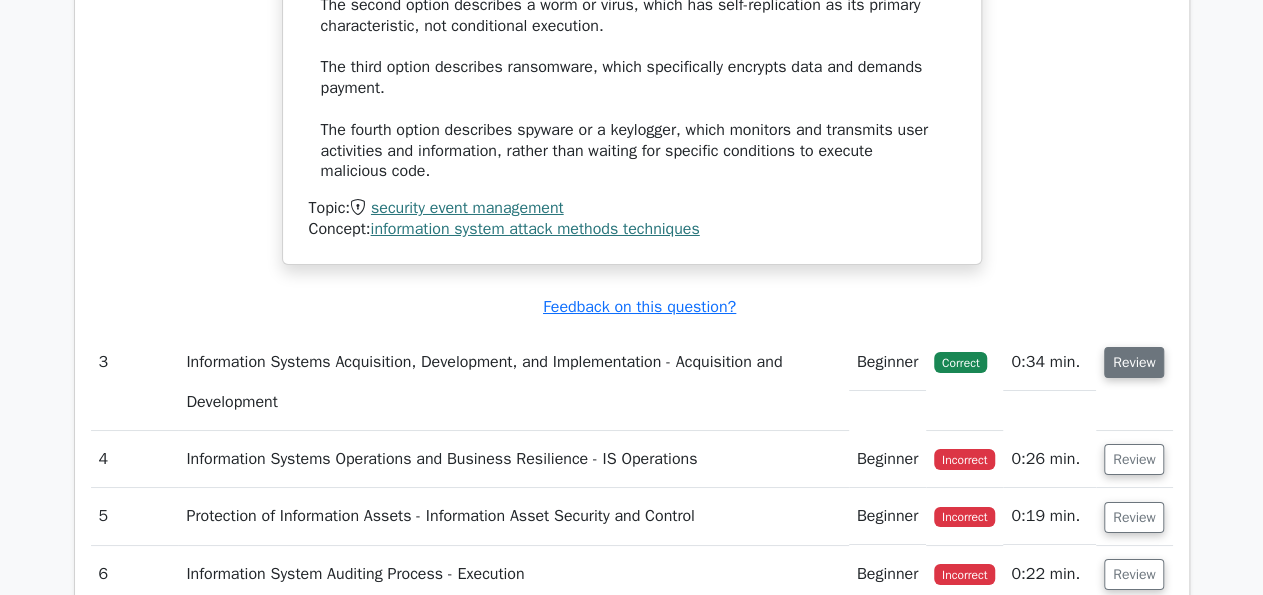 click on "Review" at bounding box center [1134, 362] 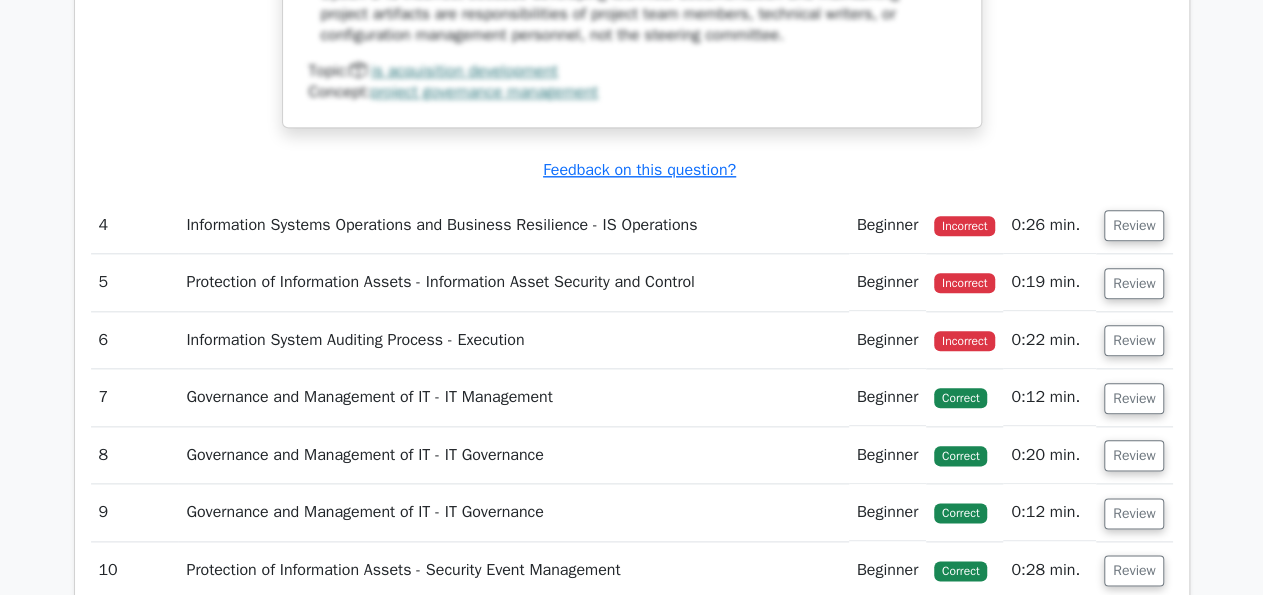 scroll, scrollTop: 4723, scrollLeft: 0, axis: vertical 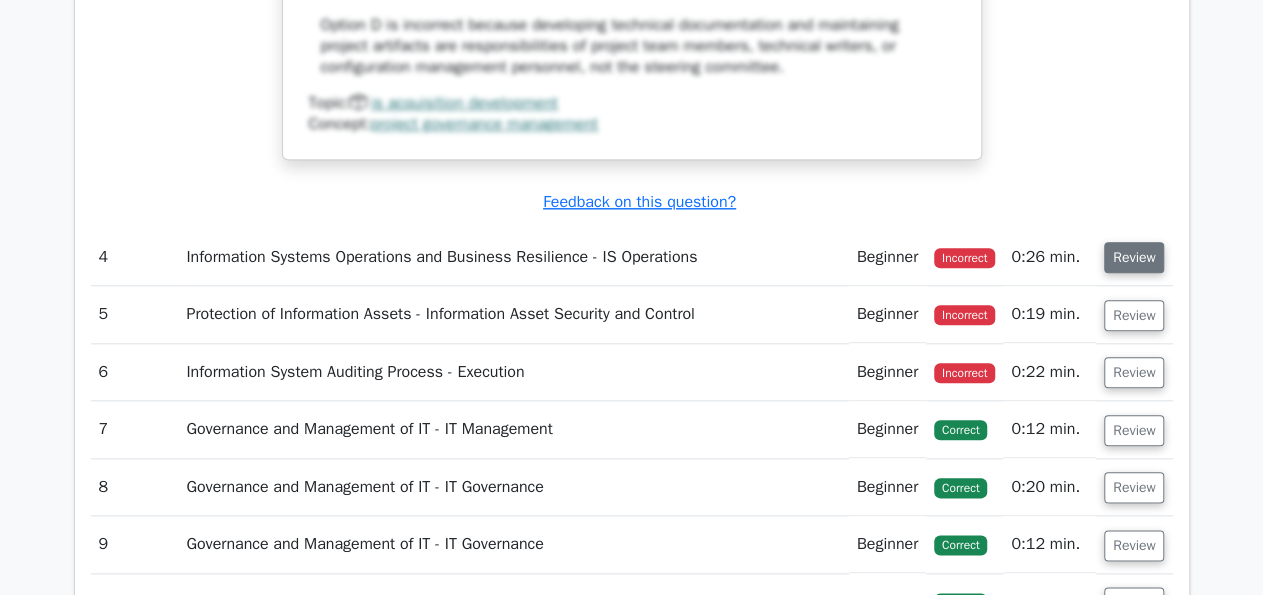 click on "Review" at bounding box center [1134, 257] 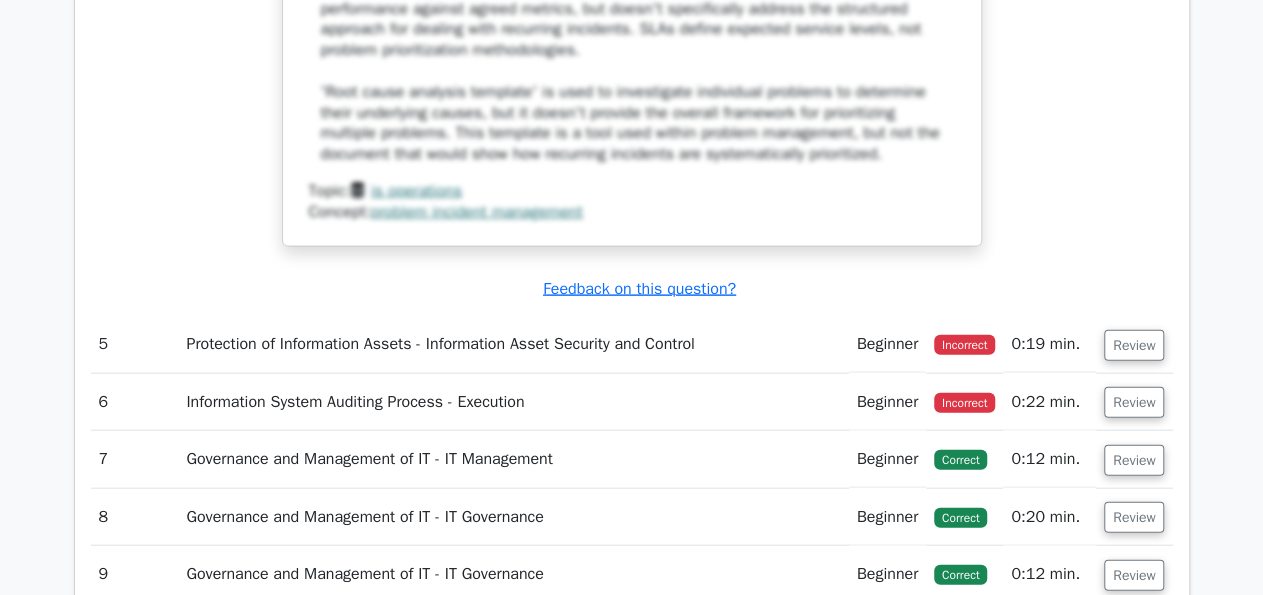 scroll, scrollTop: 5857, scrollLeft: 0, axis: vertical 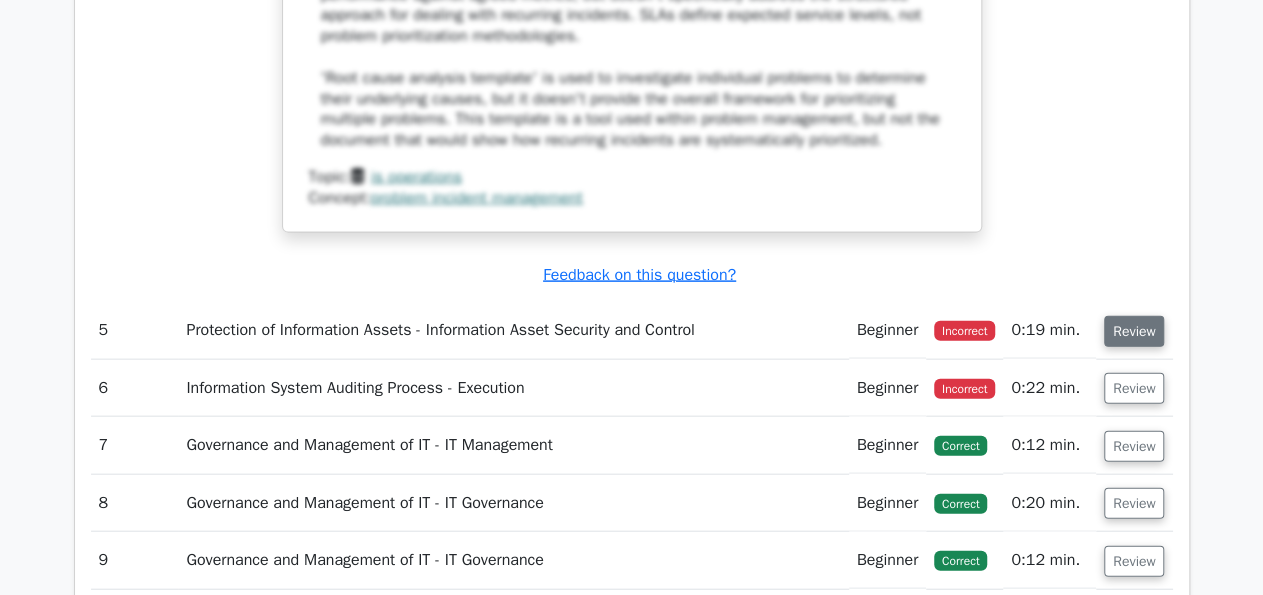 click on "Review" at bounding box center (1134, 330) 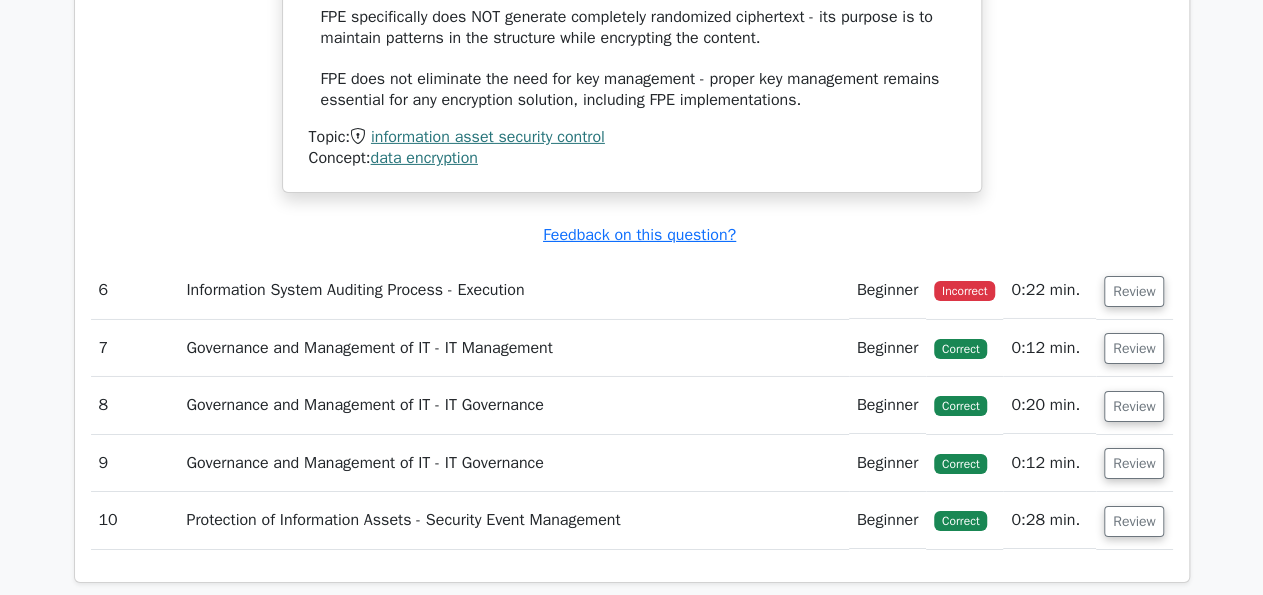 scroll, scrollTop: 7076, scrollLeft: 0, axis: vertical 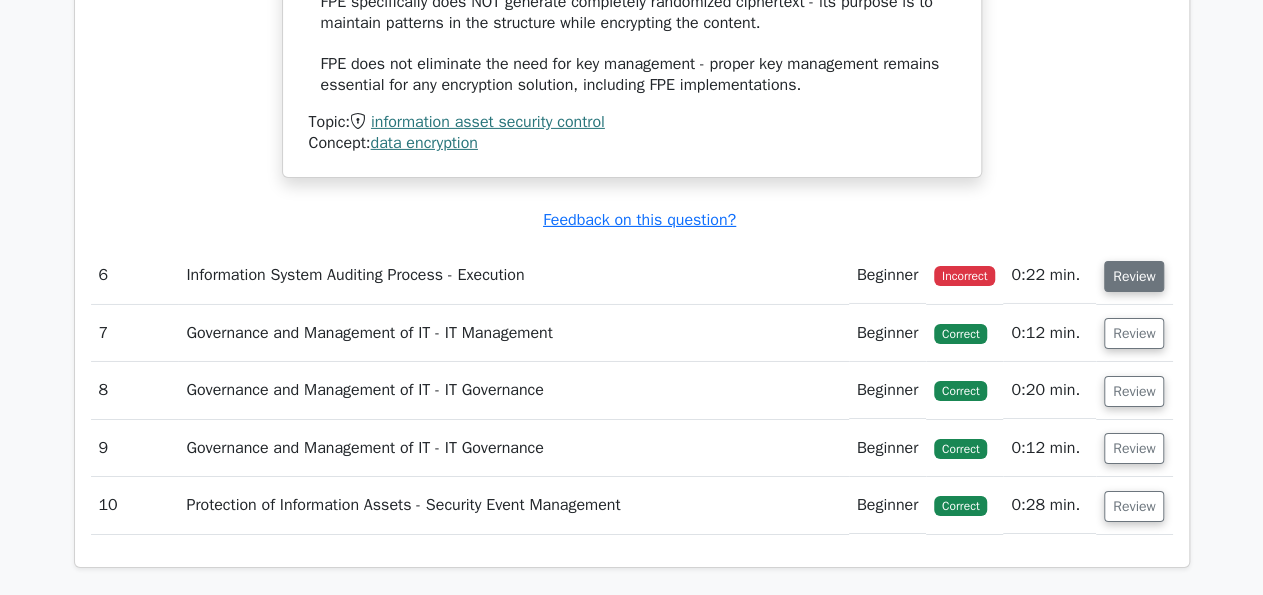 click on "Review" at bounding box center [1134, 276] 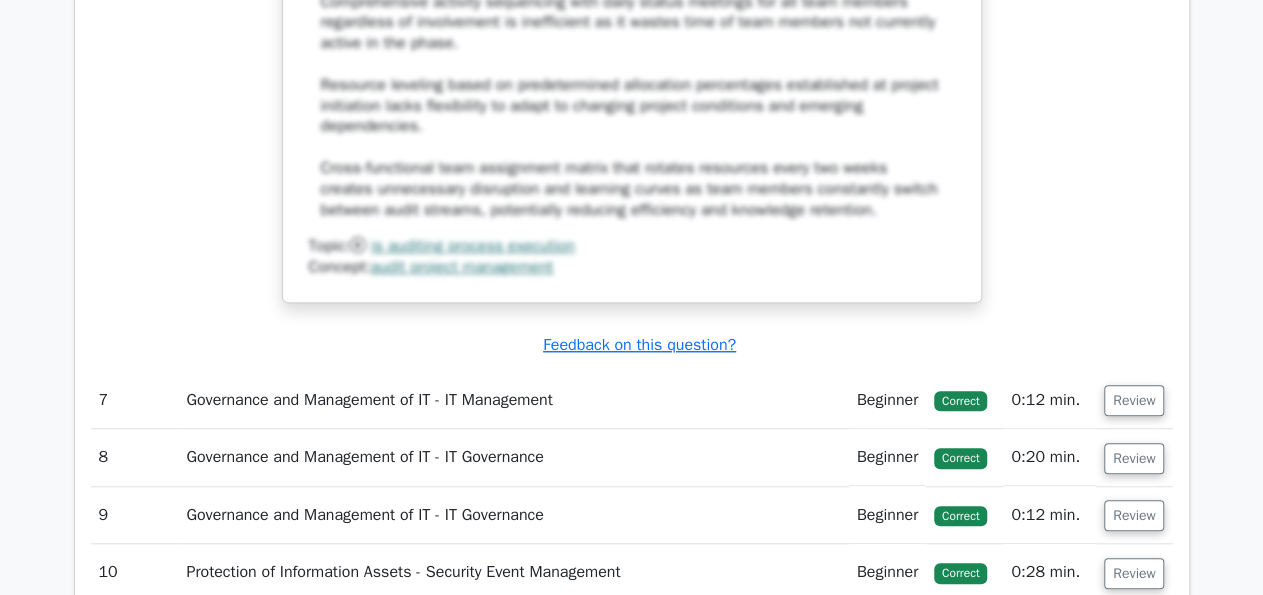 scroll, scrollTop: 8174, scrollLeft: 0, axis: vertical 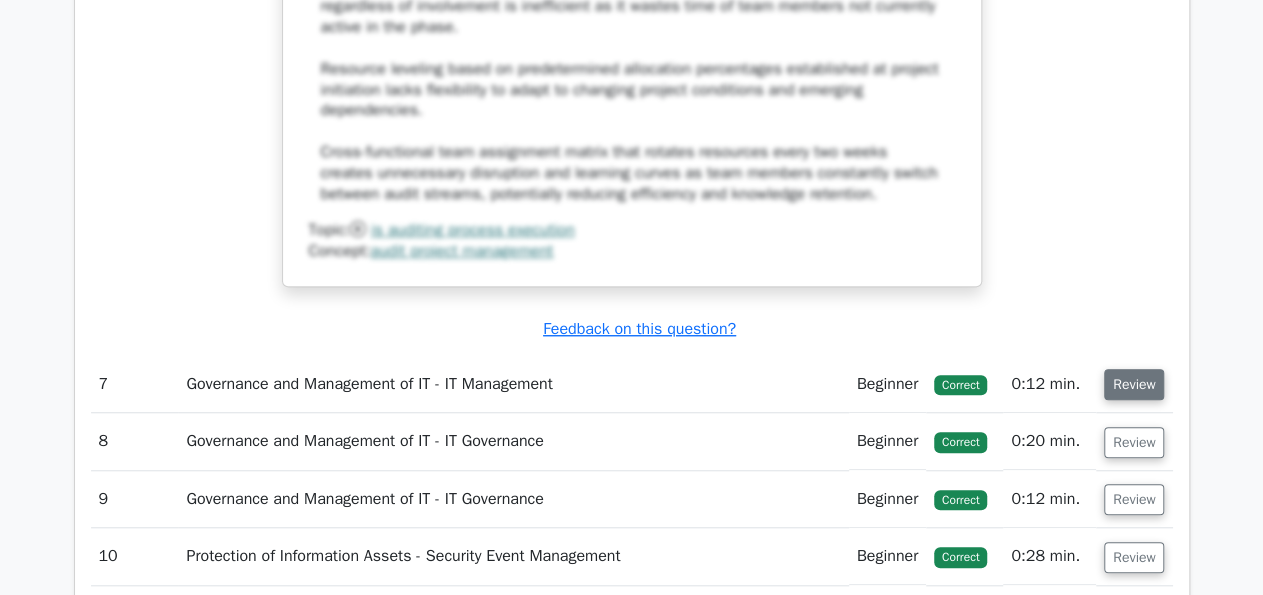 click on "Review" at bounding box center (1134, 384) 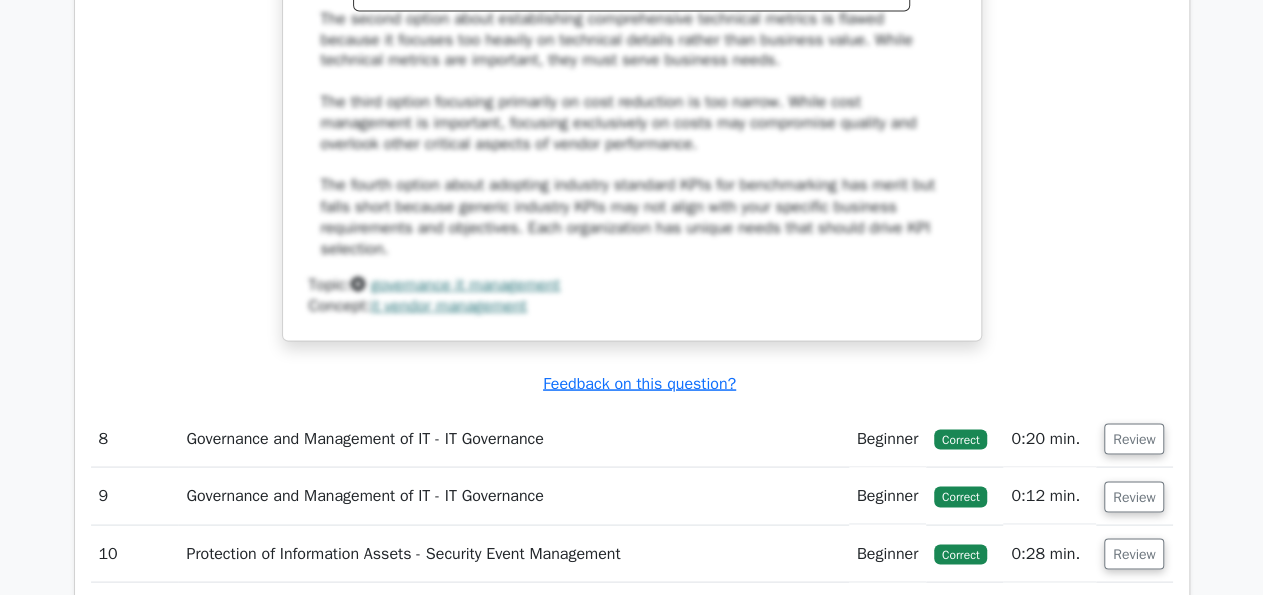 scroll, scrollTop: 9304, scrollLeft: 0, axis: vertical 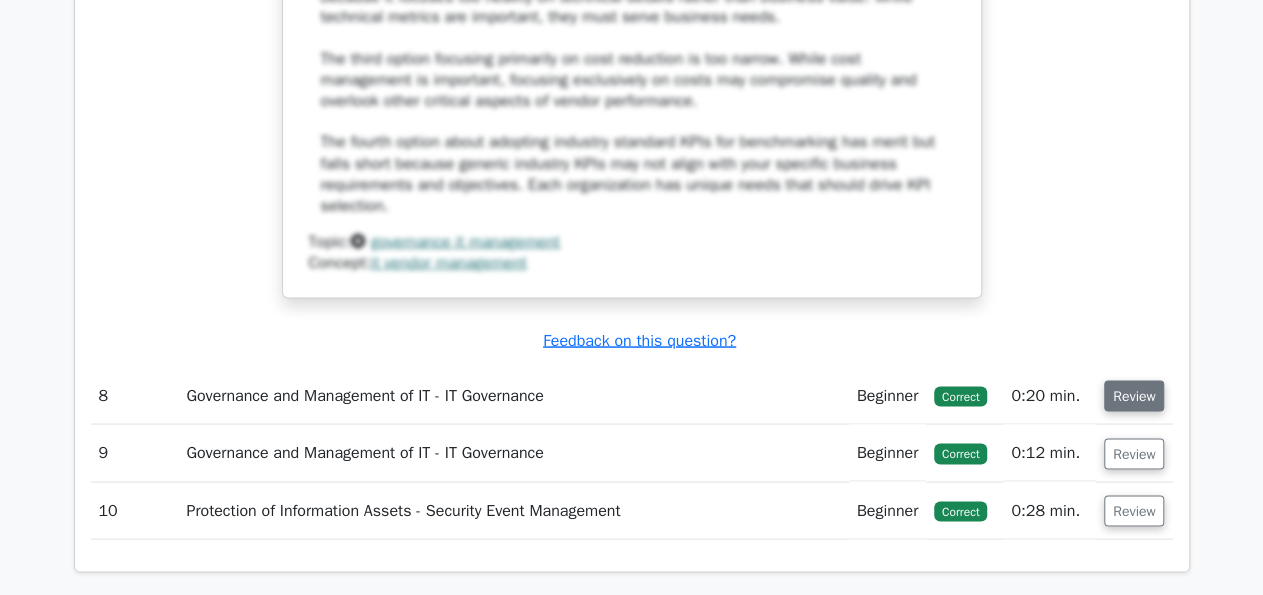 click on "Review" at bounding box center [1134, 395] 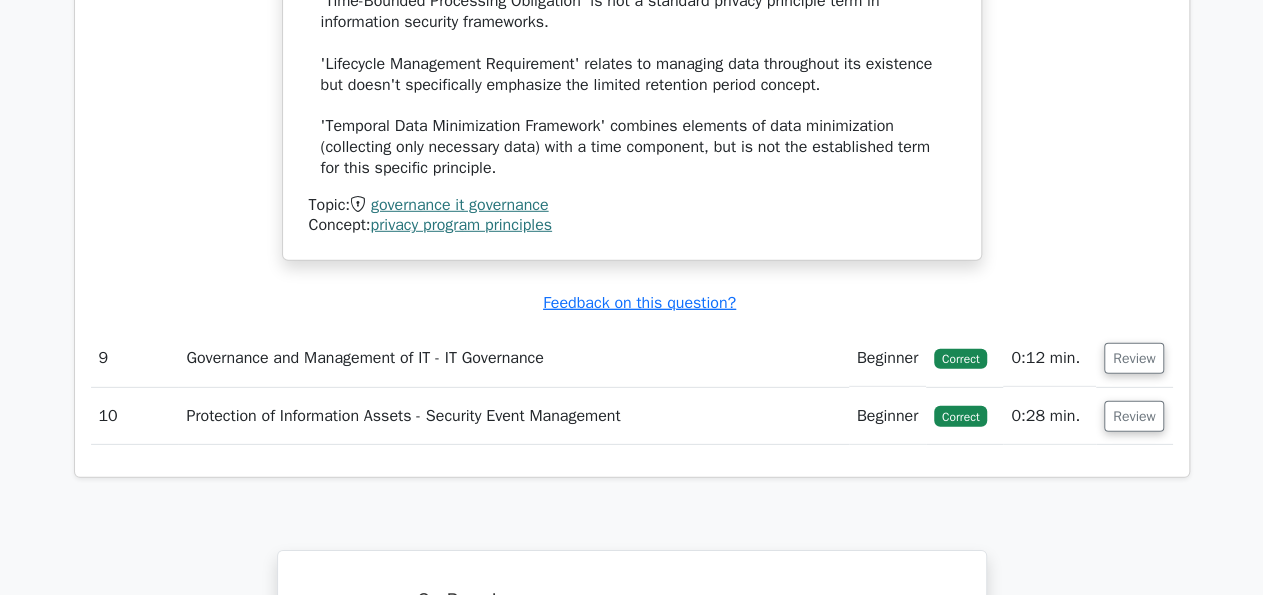 scroll, scrollTop: 10400, scrollLeft: 0, axis: vertical 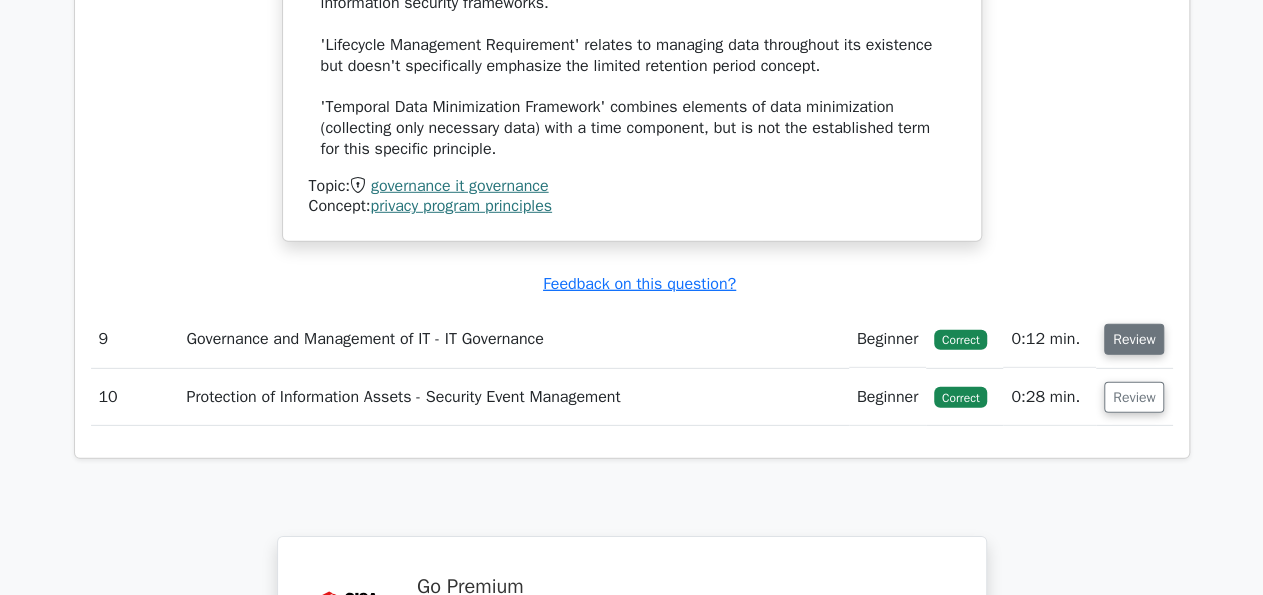click on "Review" at bounding box center (1134, 339) 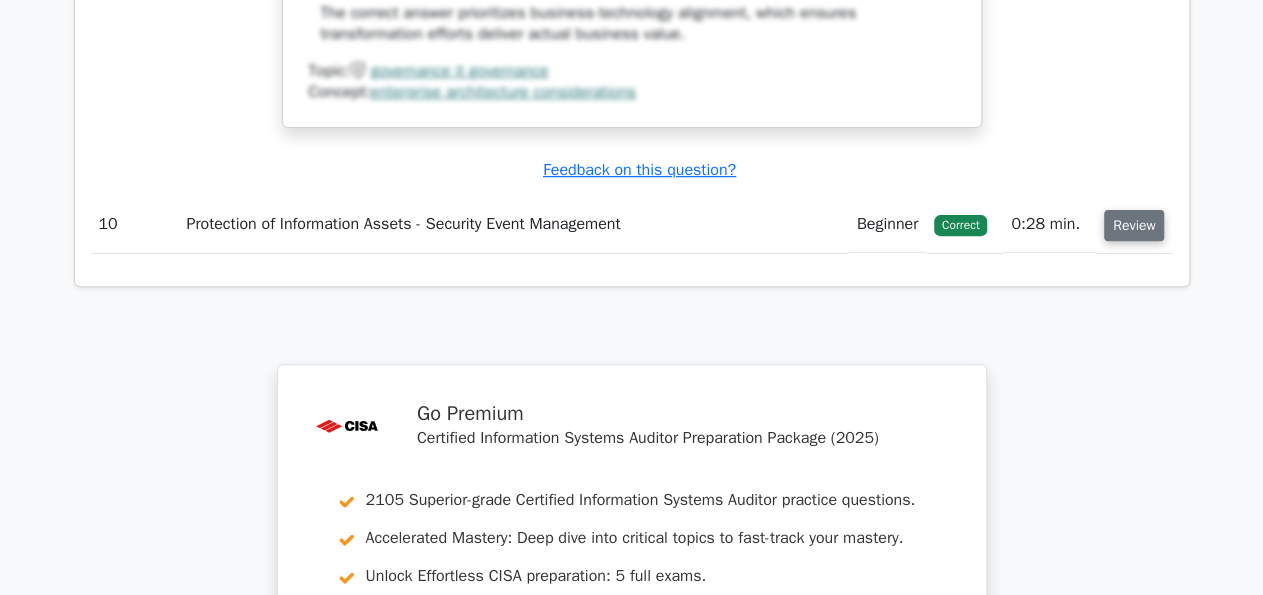 drag, startPoint x: 1123, startPoint y: 186, endPoint x: 1134, endPoint y: 202, distance: 19.416489 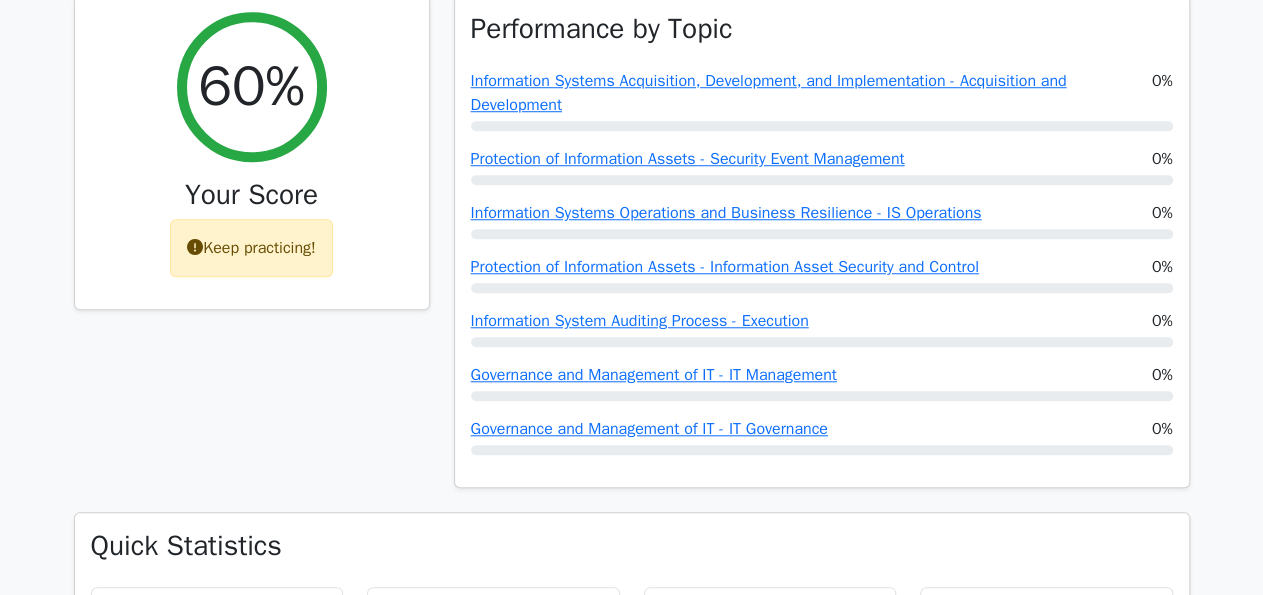scroll, scrollTop: 0, scrollLeft: 0, axis: both 